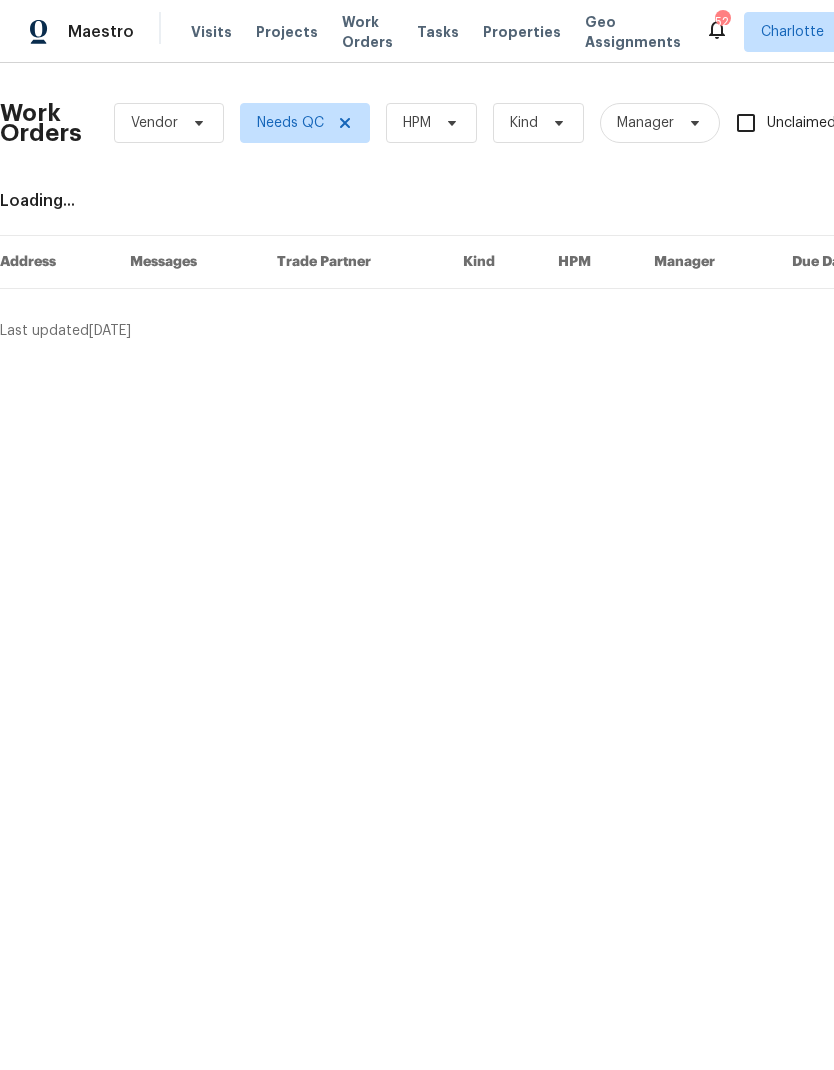 scroll, scrollTop: 0, scrollLeft: 0, axis: both 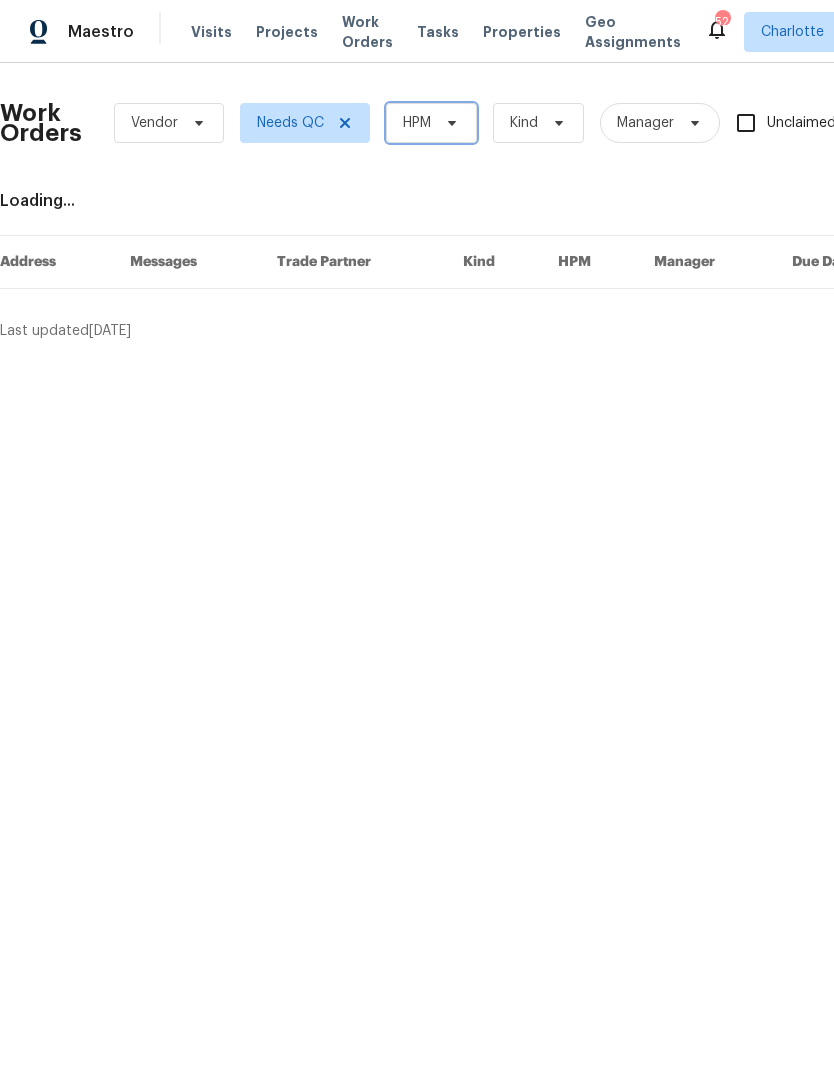 click on "HPM" at bounding box center [431, 123] 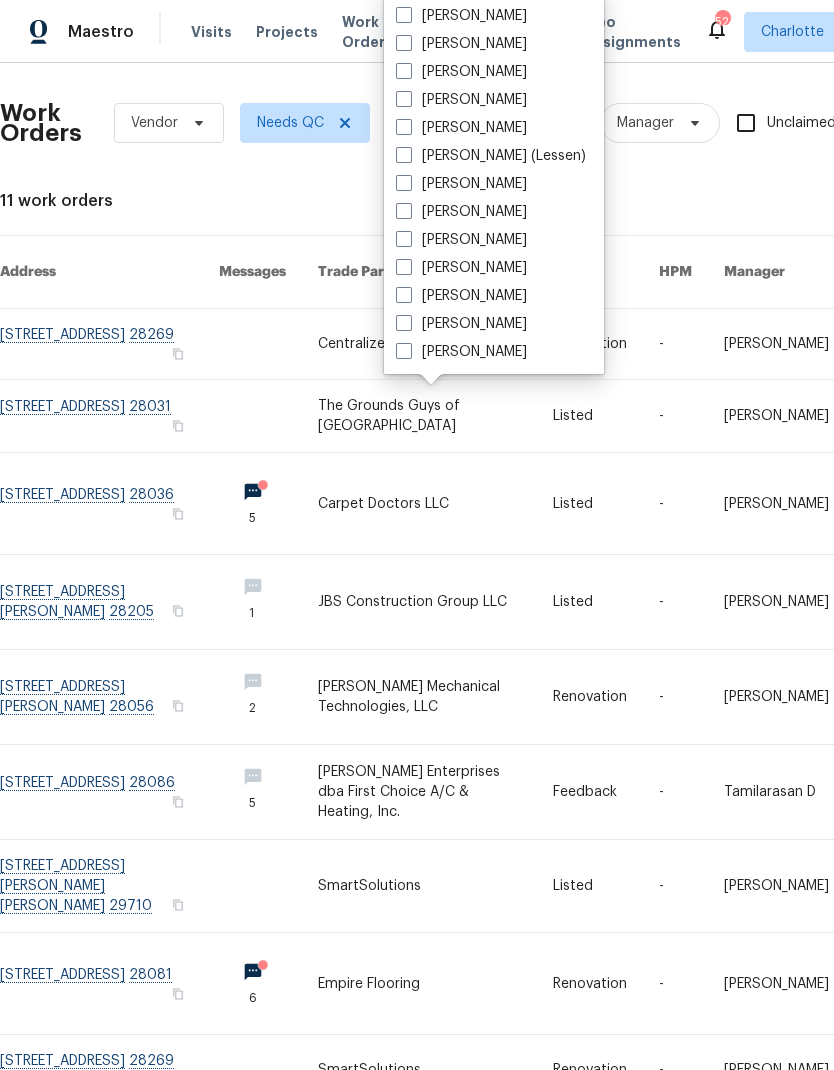 scroll, scrollTop: 248, scrollLeft: 0, axis: vertical 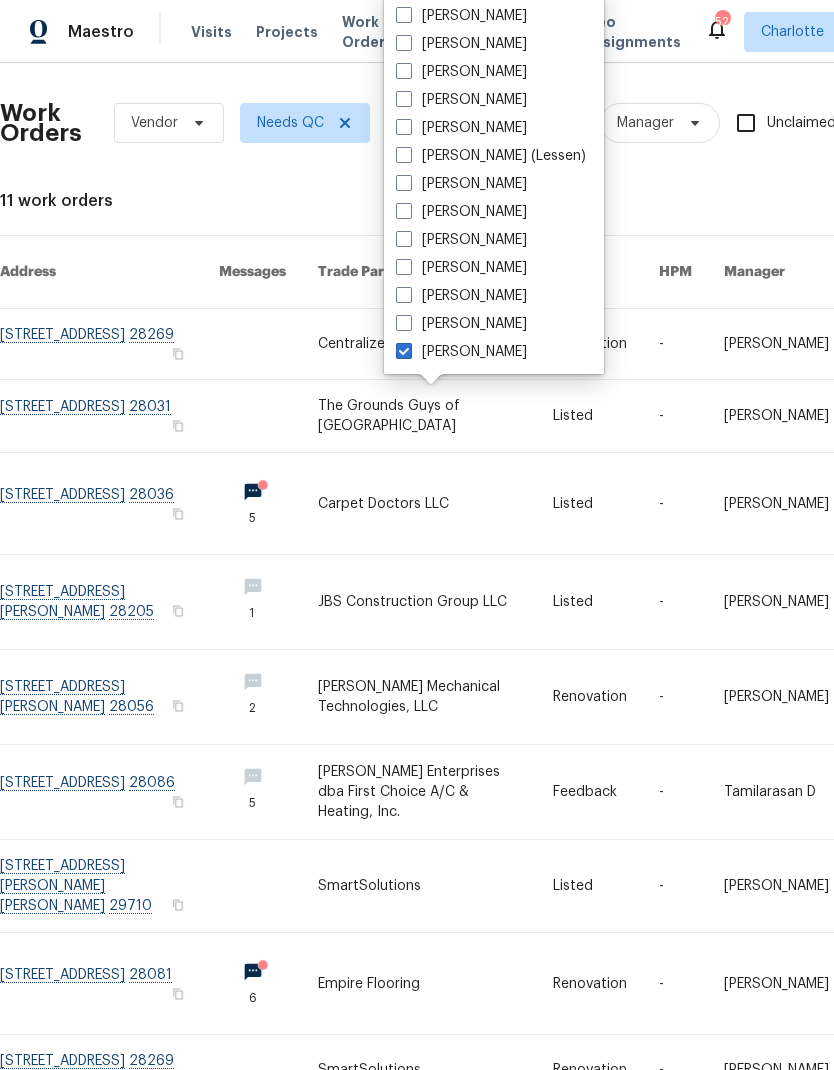 checkbox on "true" 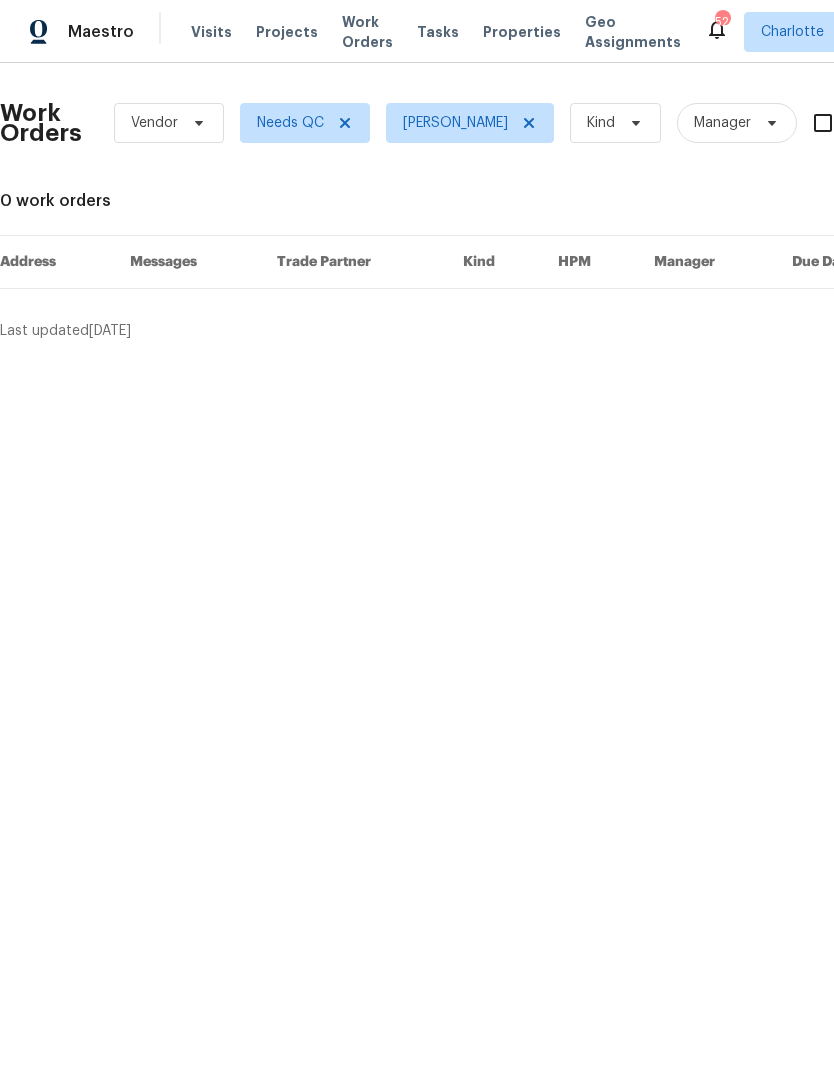 click on "Maestro" at bounding box center (101, 32) 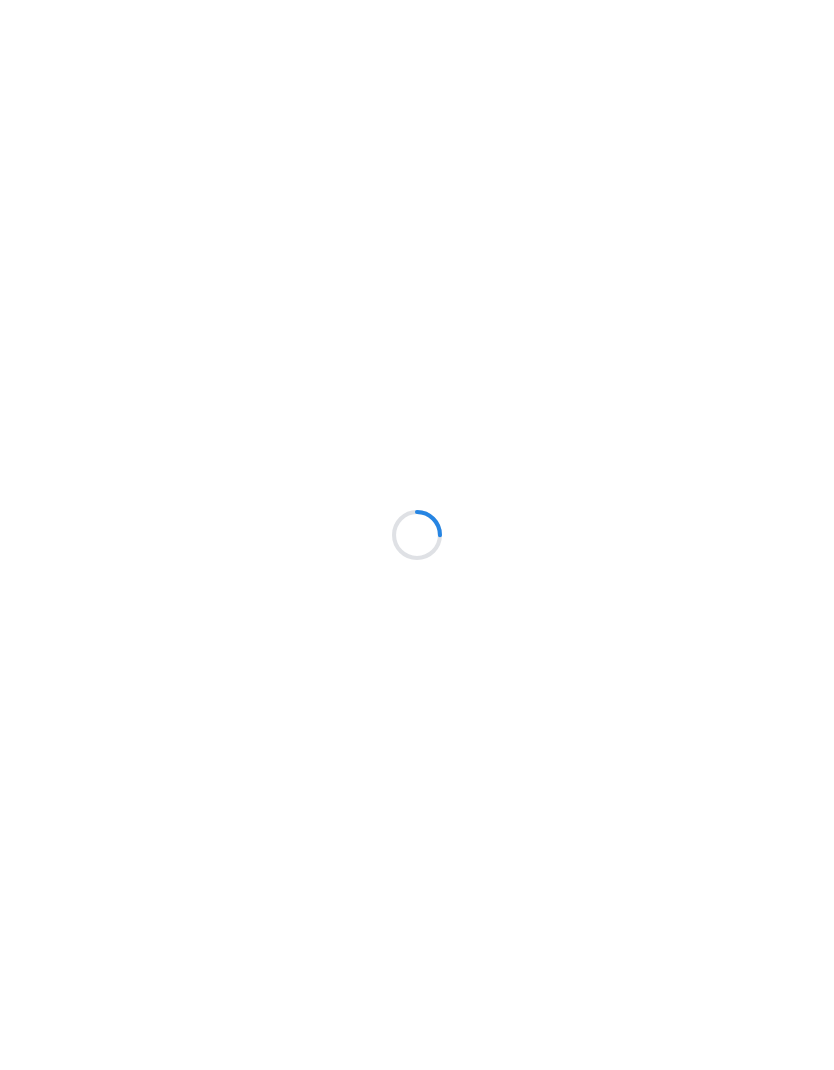 scroll, scrollTop: 0, scrollLeft: 0, axis: both 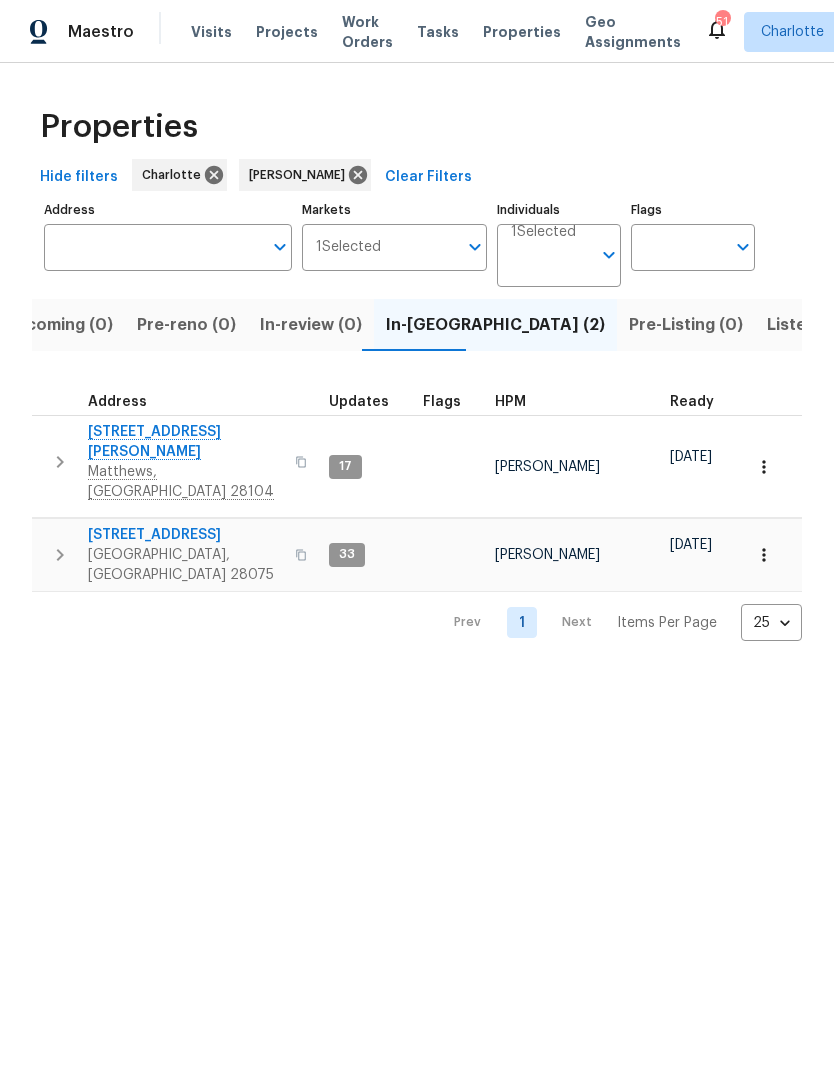 click on "Matthews, NC 28104" at bounding box center (185, 482) 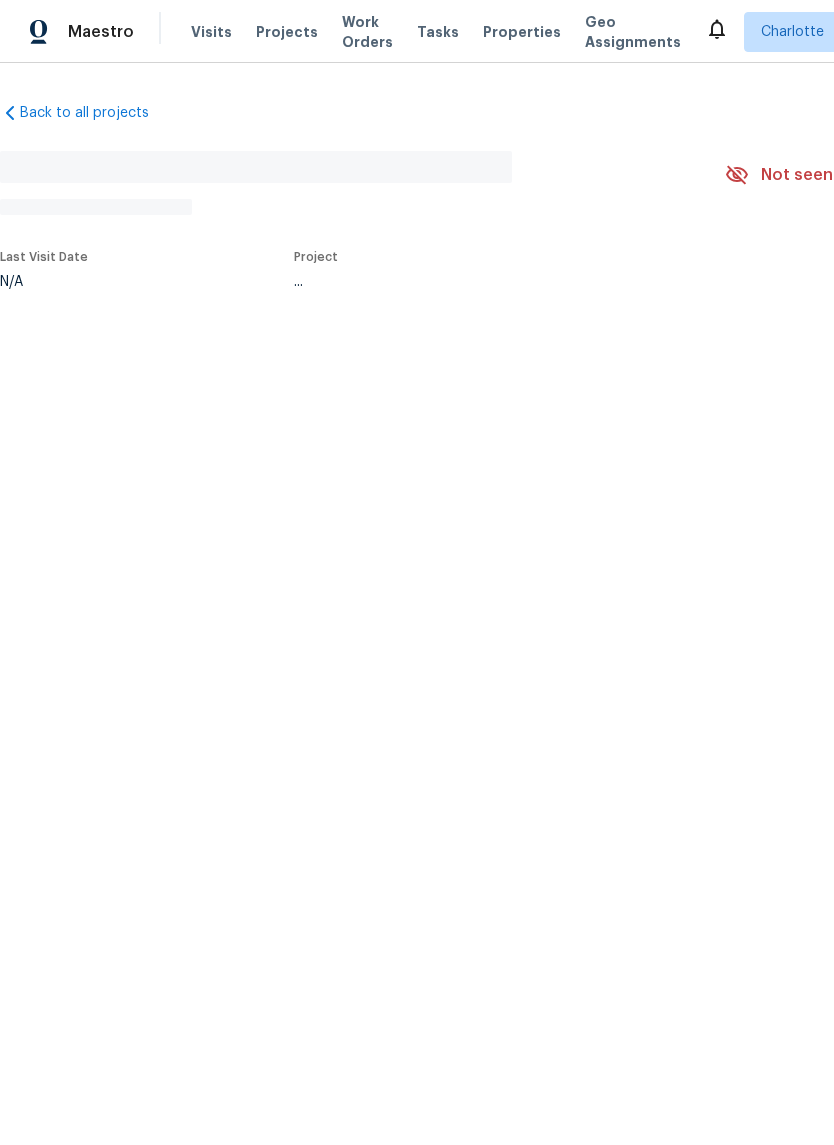 scroll, scrollTop: 0, scrollLeft: 0, axis: both 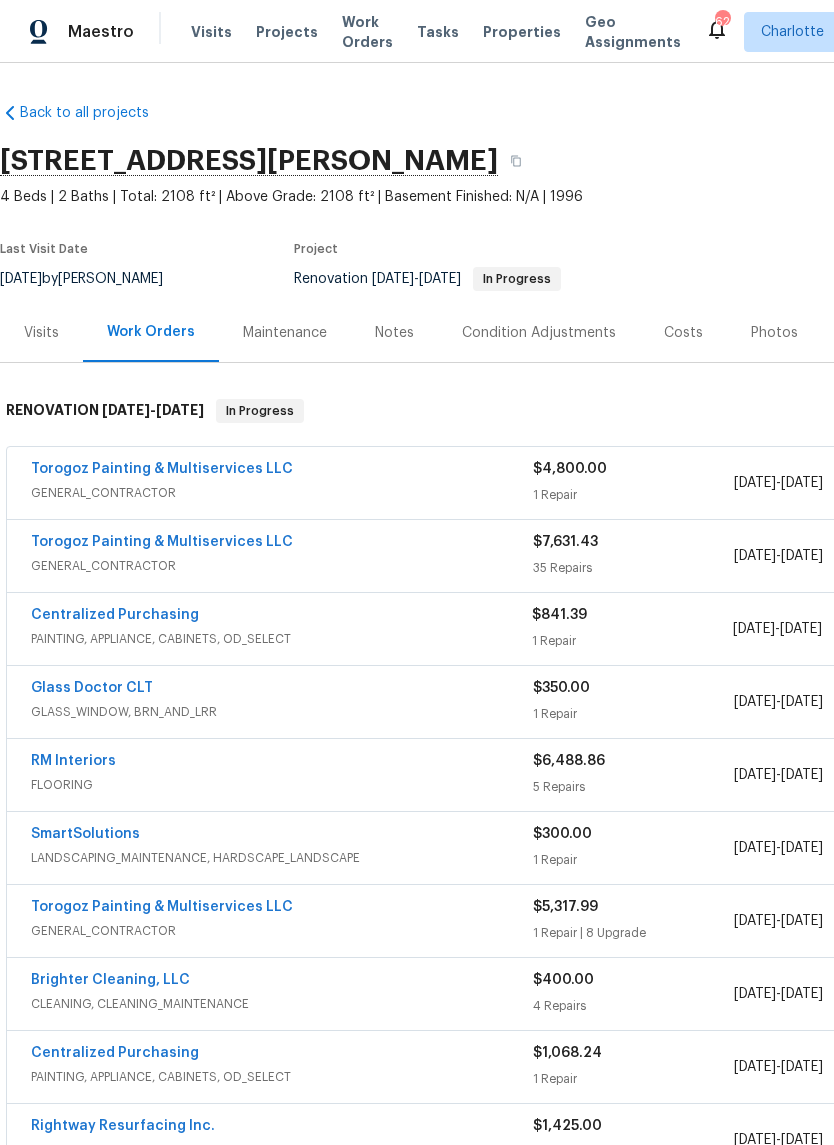 click on "Torogoz Painting & Multiservices LLC" at bounding box center (162, 542) 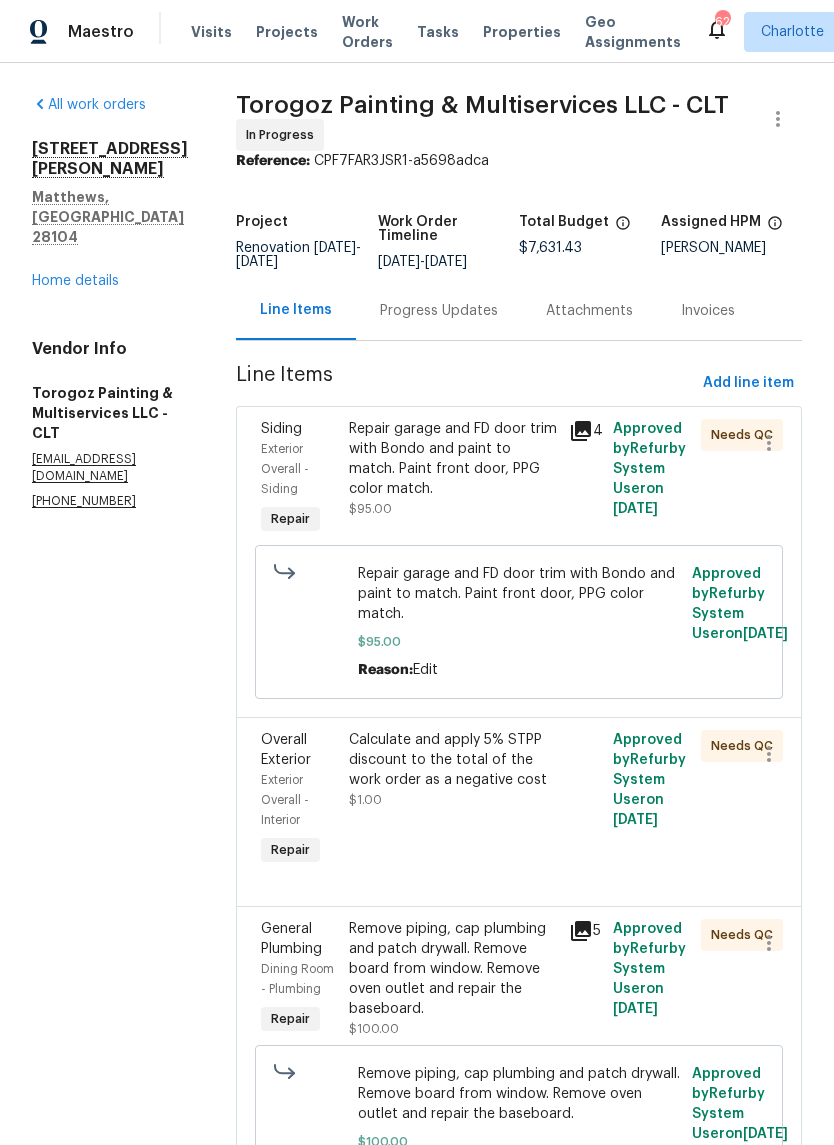 scroll, scrollTop: 0, scrollLeft: 0, axis: both 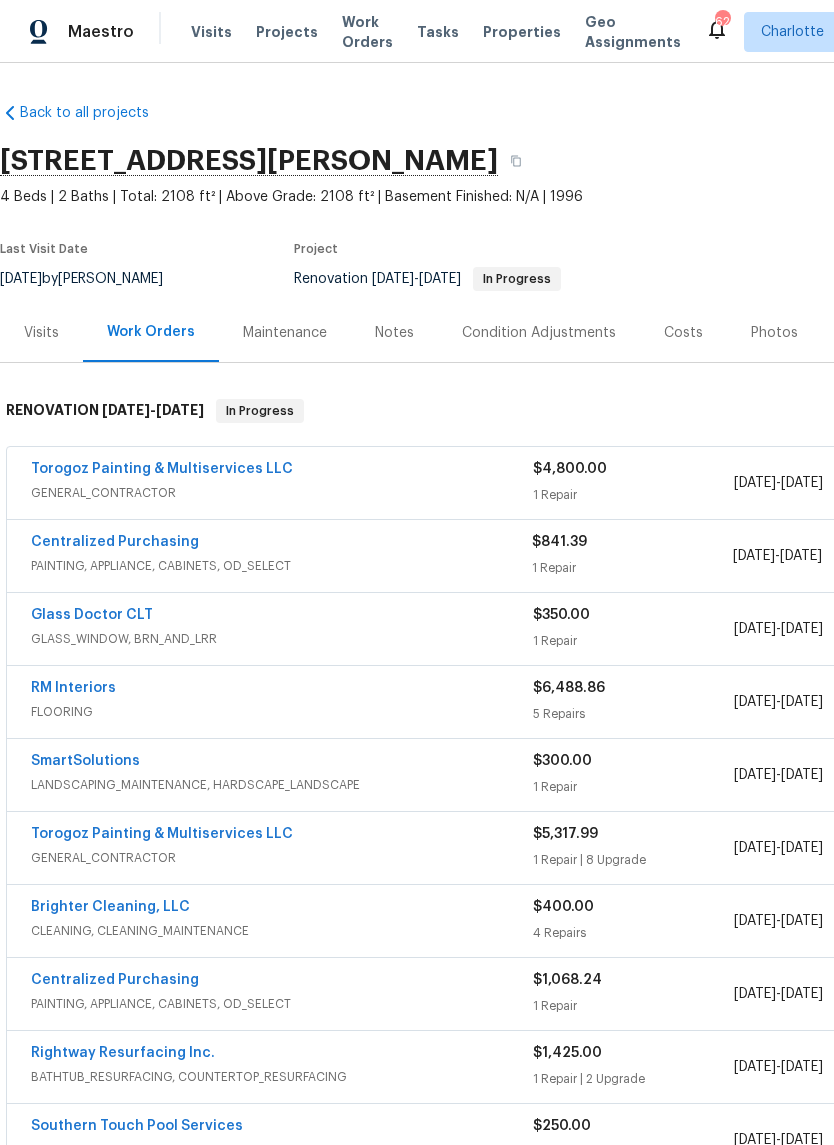 click on "Torogoz Painting & Multiservices LLC" at bounding box center (162, 834) 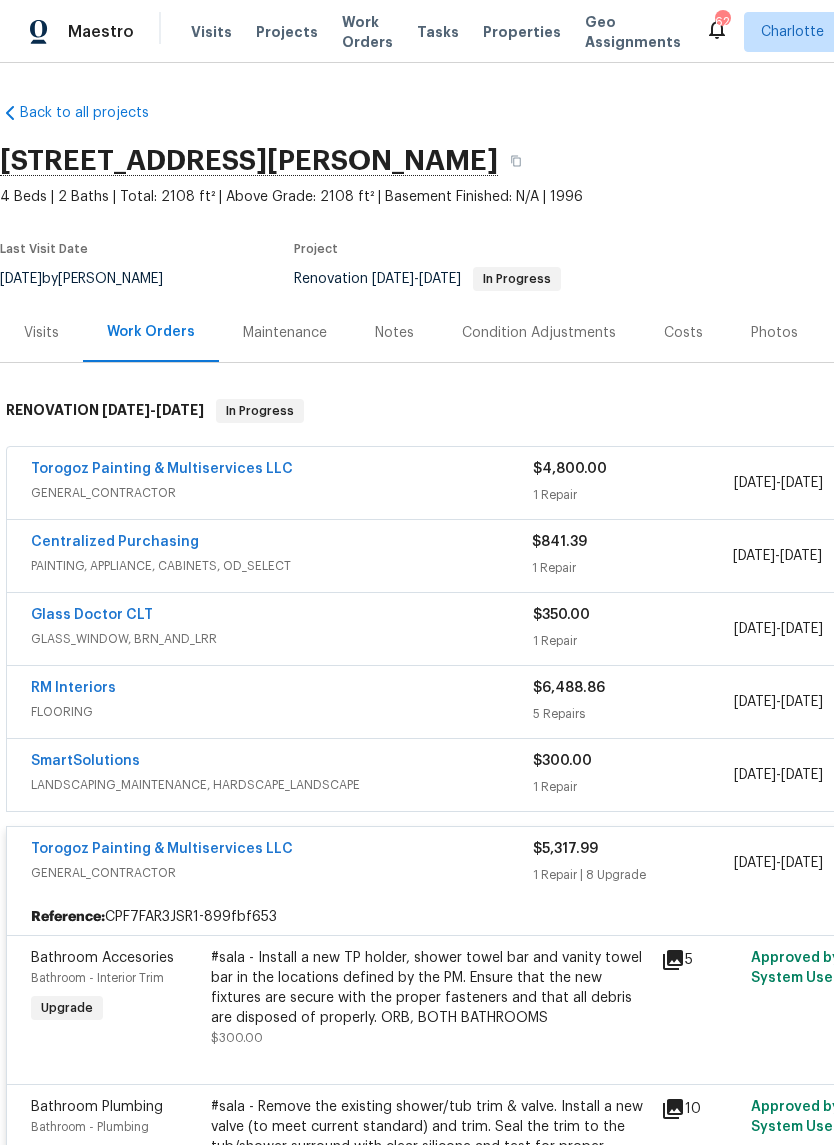 click on "Torogoz Painting & Multiservices LLC" at bounding box center (162, 849) 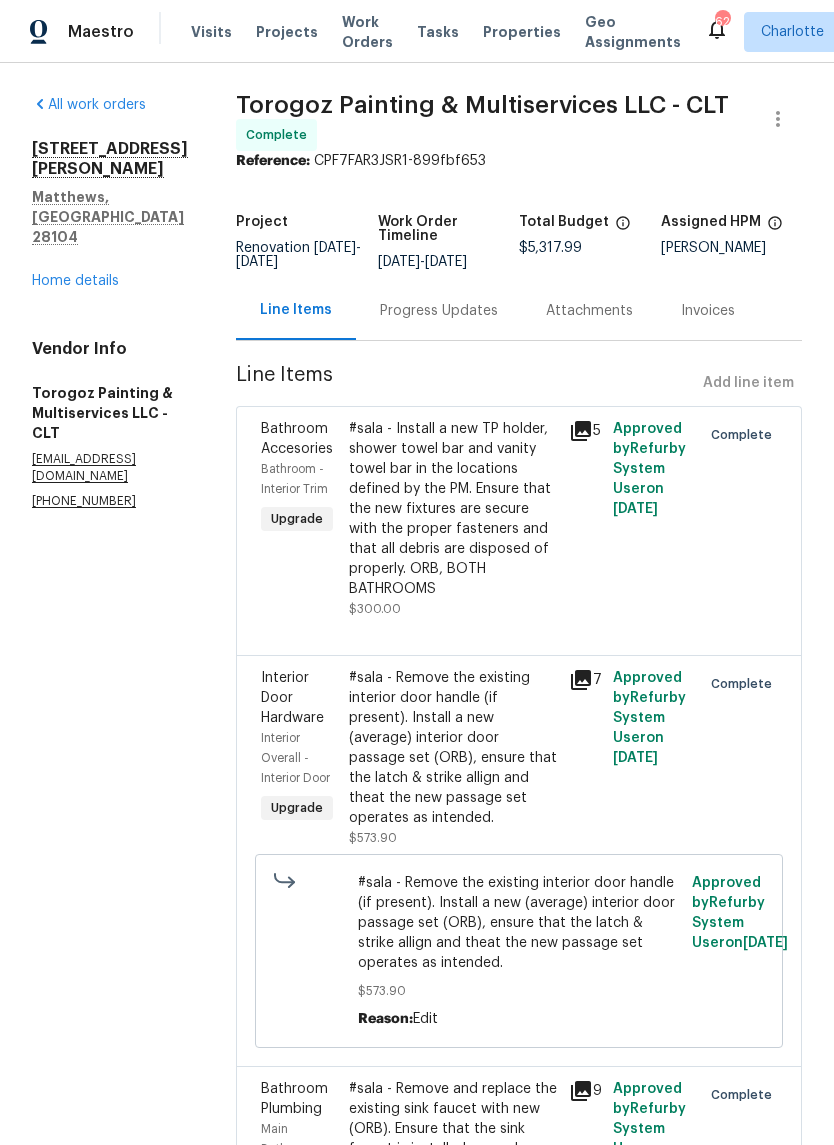 click on "Home details" at bounding box center (75, 281) 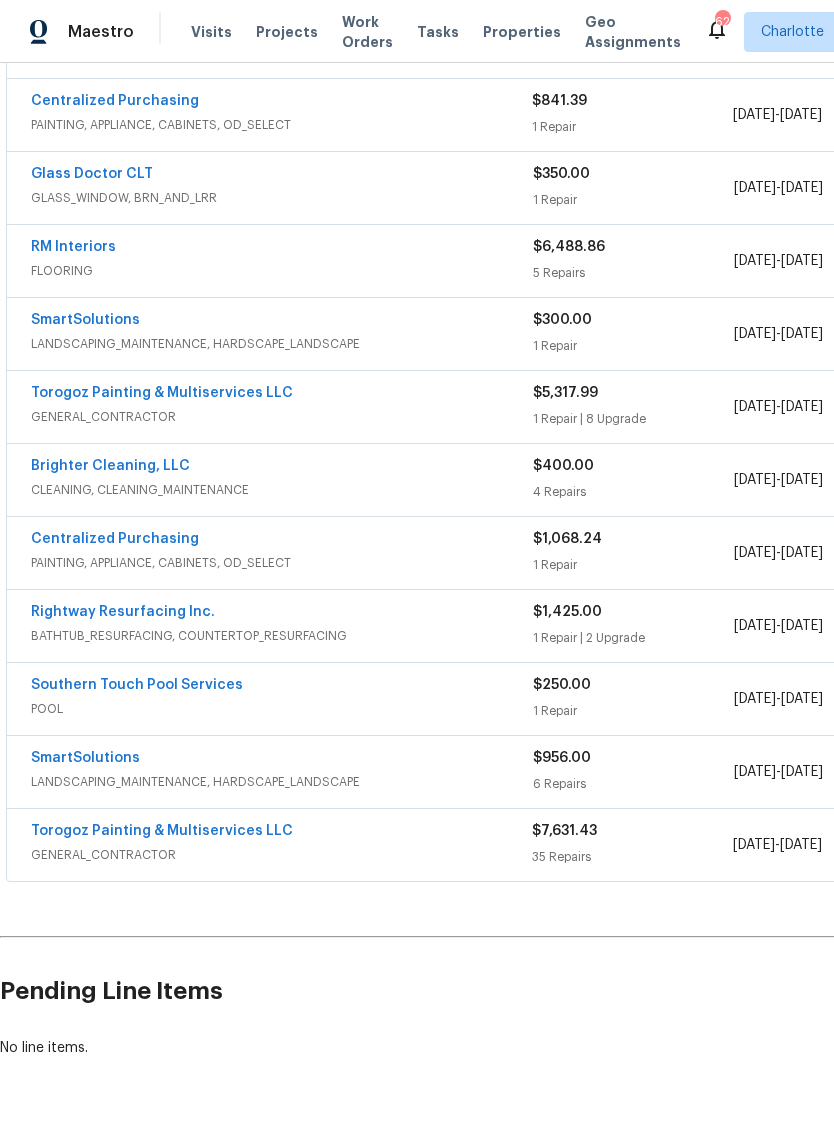 scroll, scrollTop: 440, scrollLeft: 0, axis: vertical 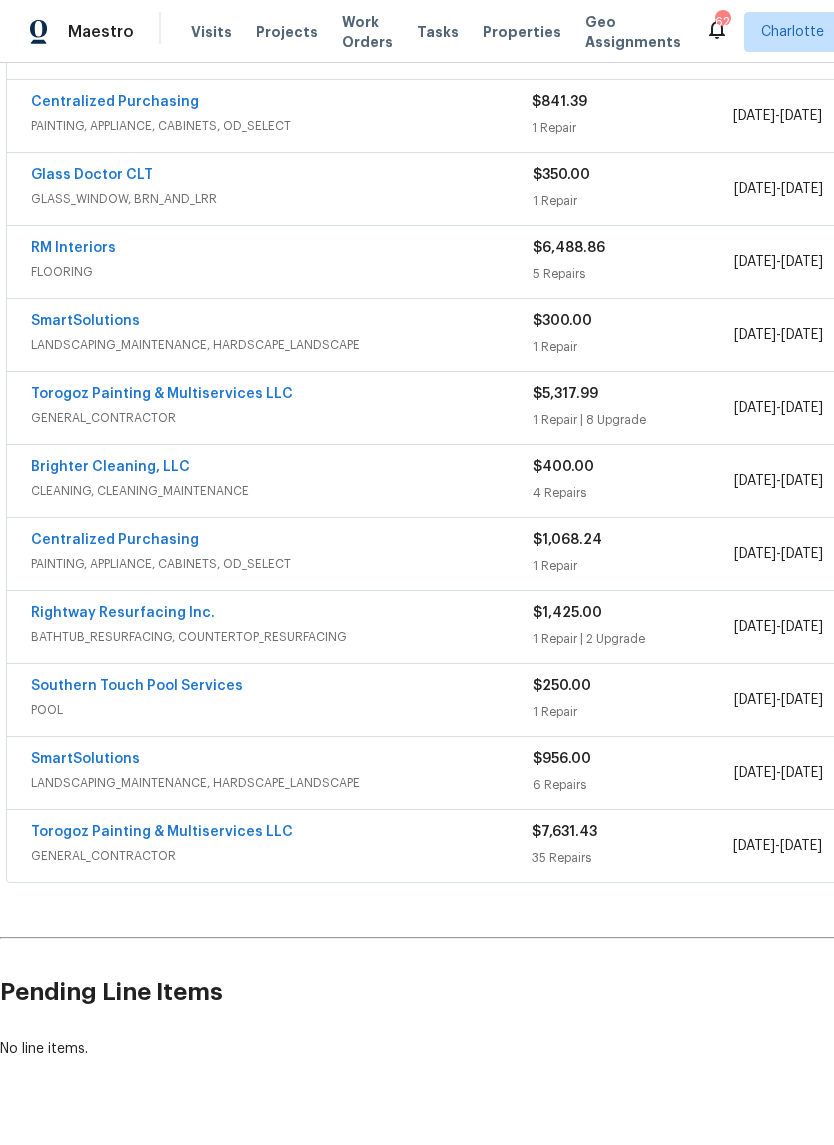 click on "Torogoz Painting & Multiservices LLC" at bounding box center (162, 832) 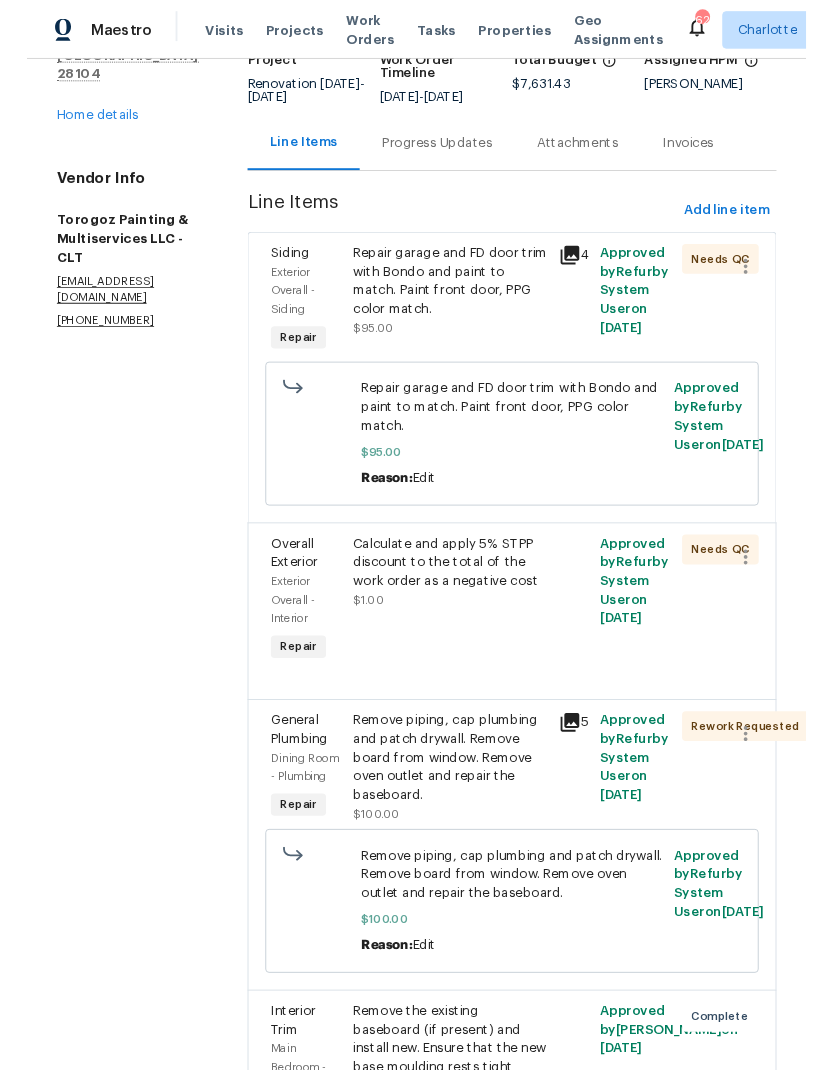 scroll, scrollTop: 157, scrollLeft: 0, axis: vertical 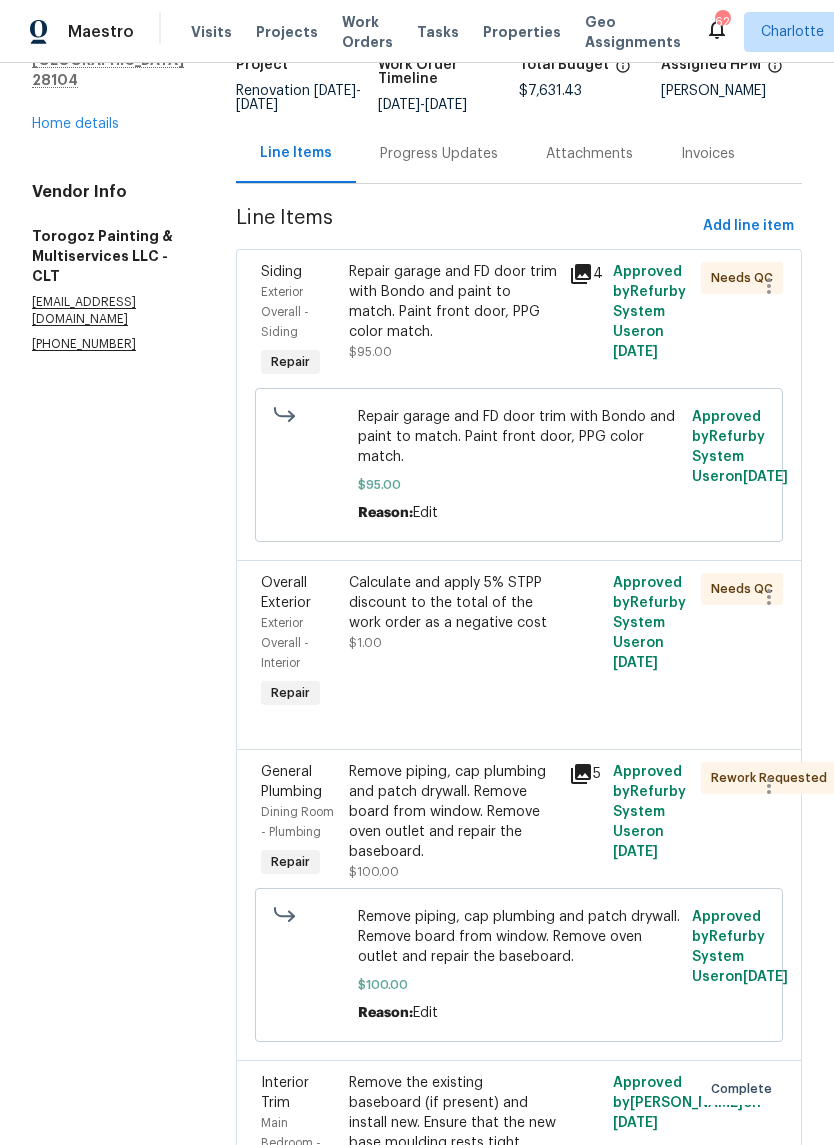 click on "Calculate and apply 5% STPP discount to the total of the work order as a negative cost" at bounding box center (453, 603) 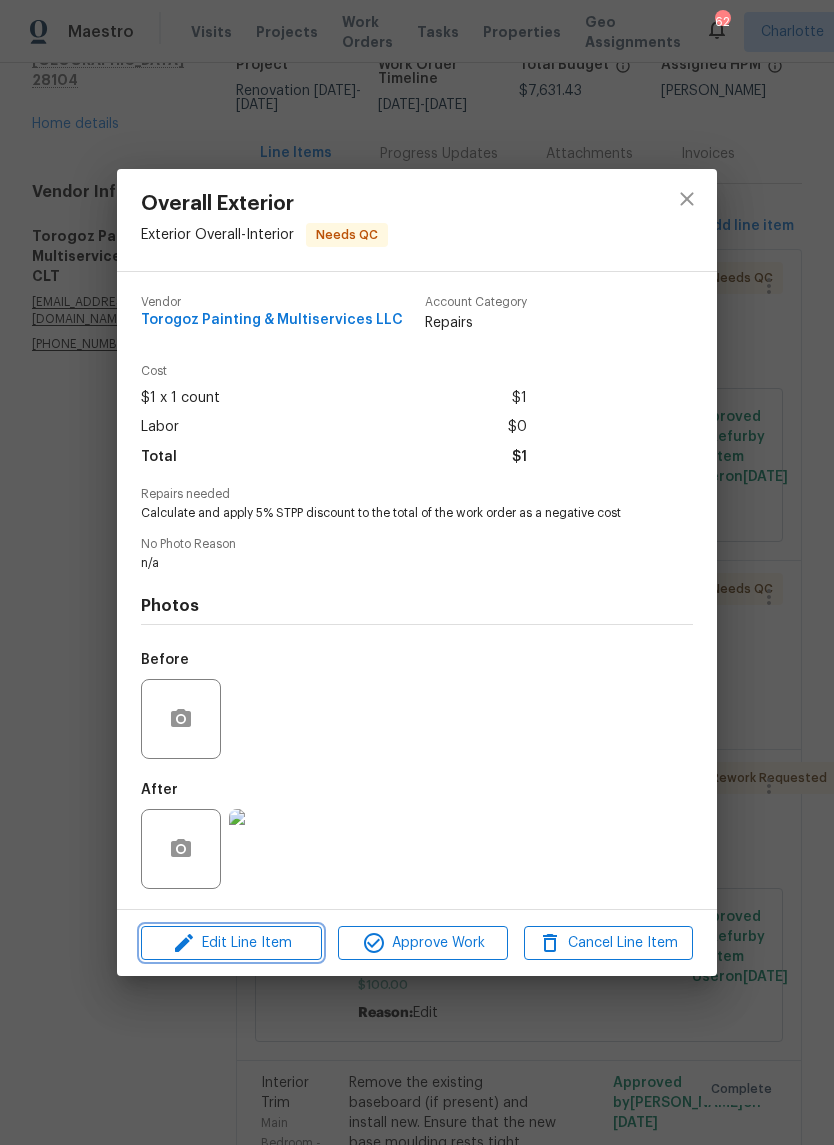 click on "Edit Line Item" at bounding box center [231, 943] 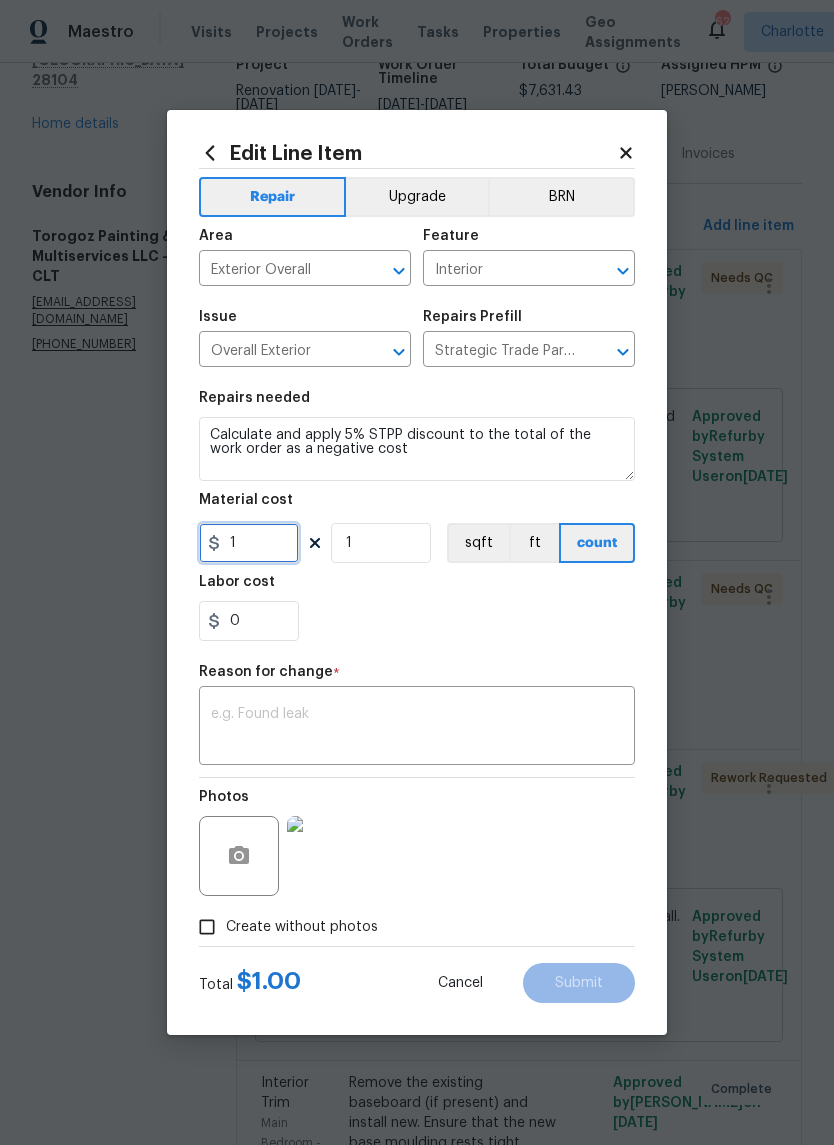 click on "1" at bounding box center (249, 543) 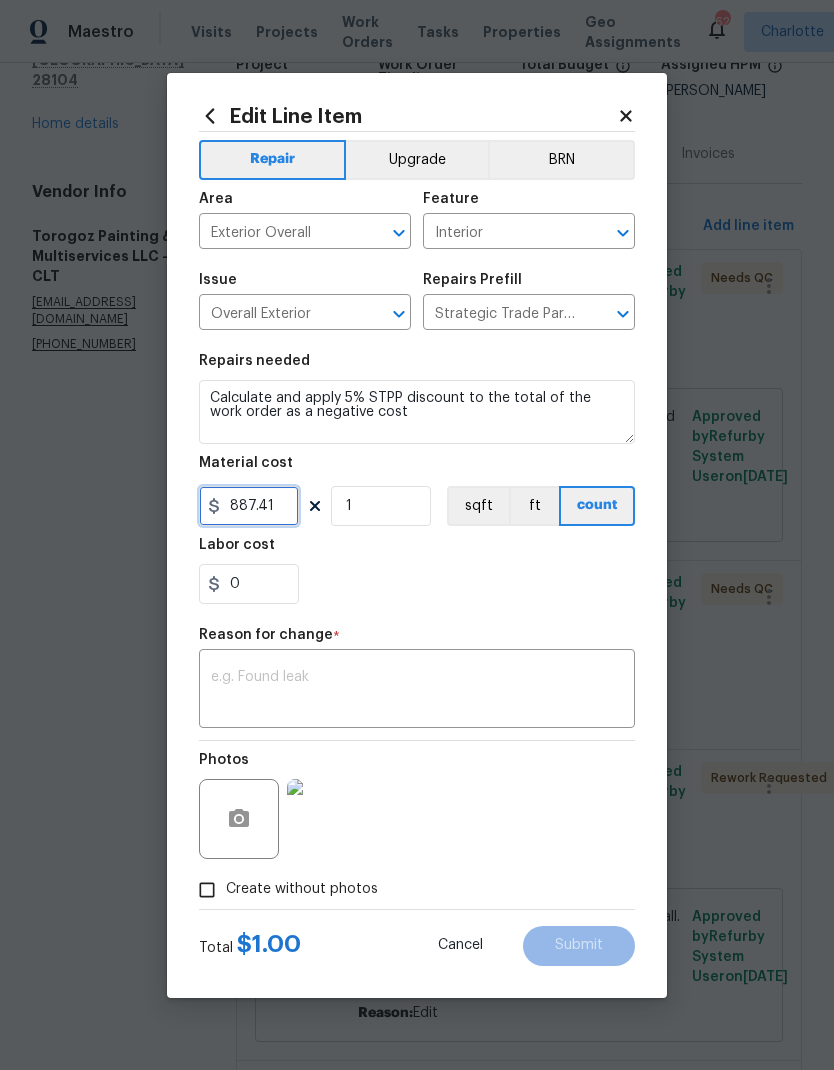 click on "887.41" at bounding box center [249, 506] 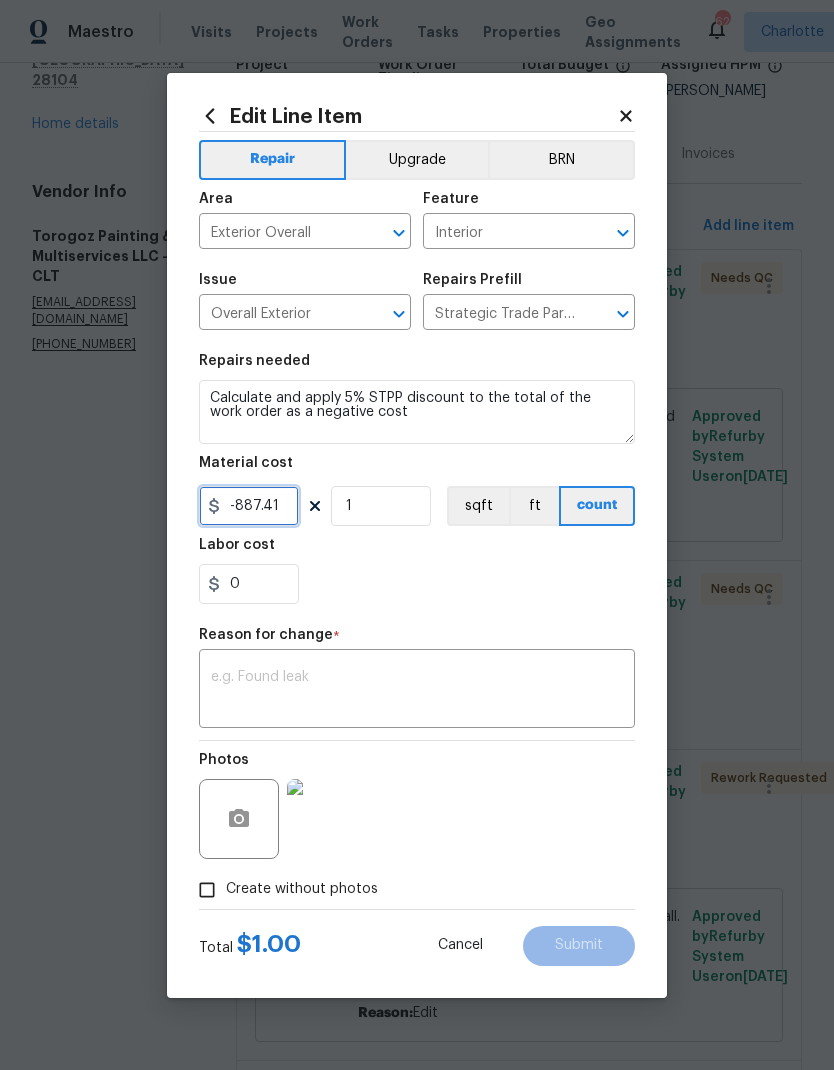 type on "-887.41" 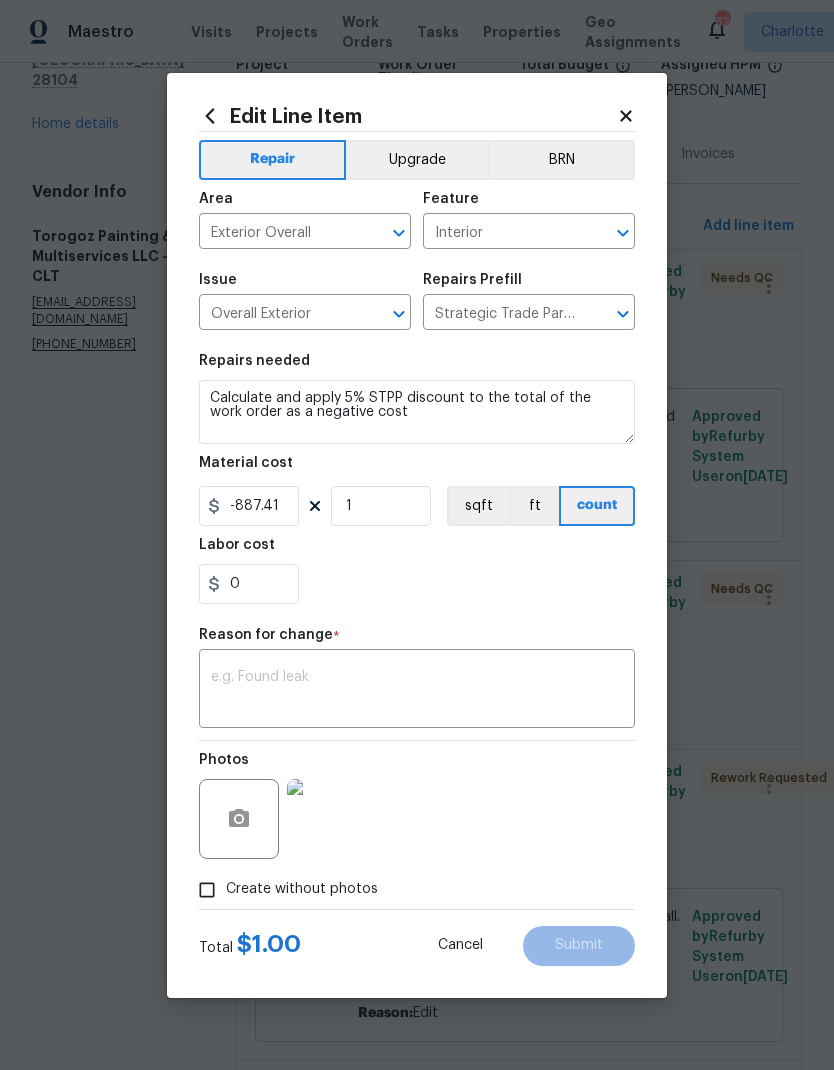 click at bounding box center (417, 691) 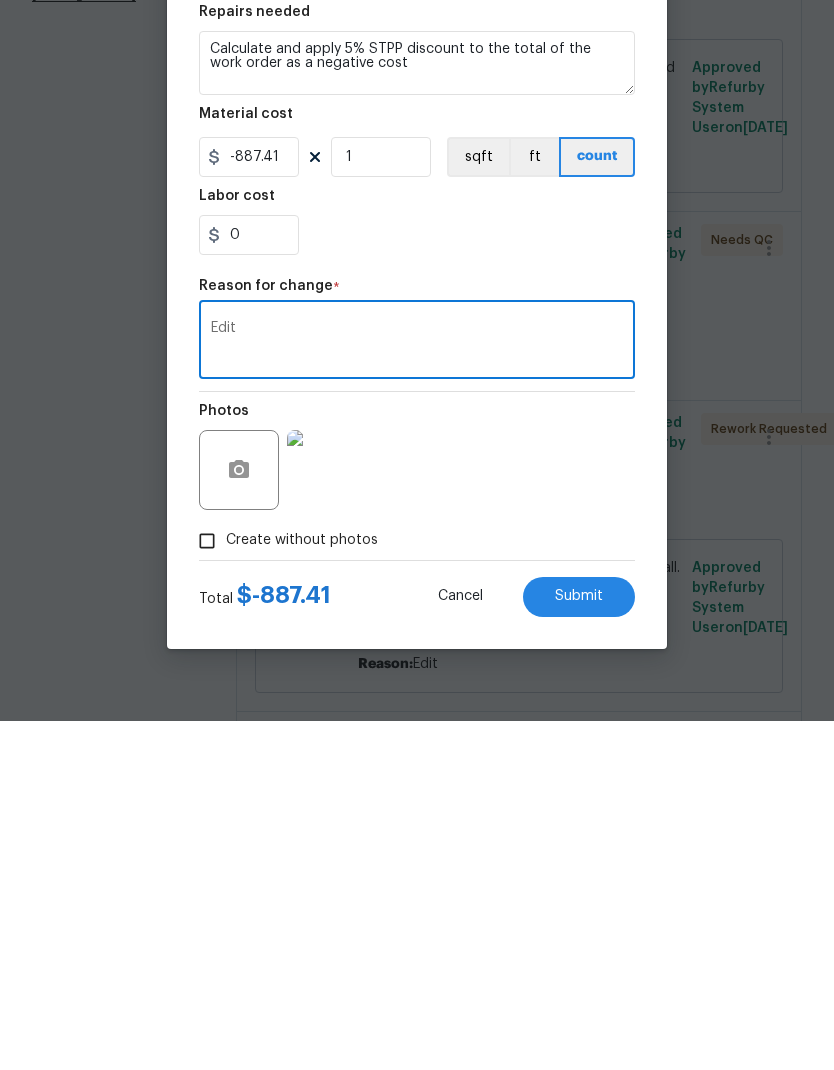 scroll, scrollTop: 80, scrollLeft: 0, axis: vertical 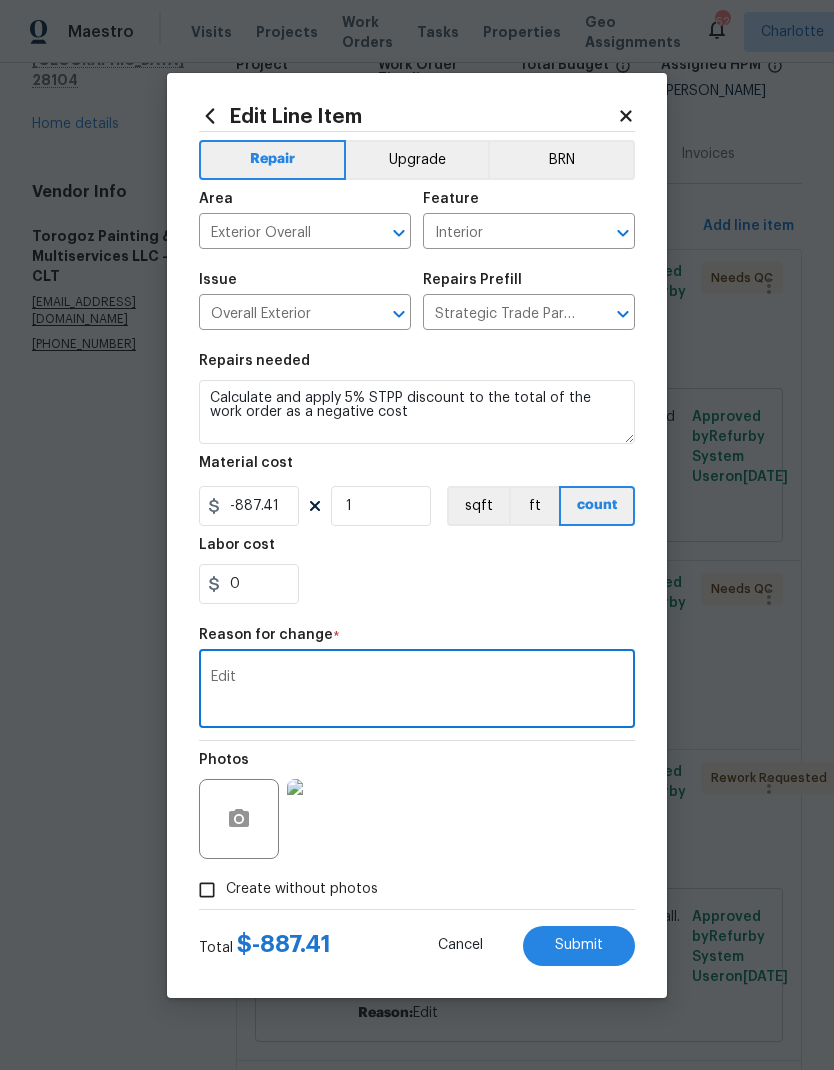 type on "Edit" 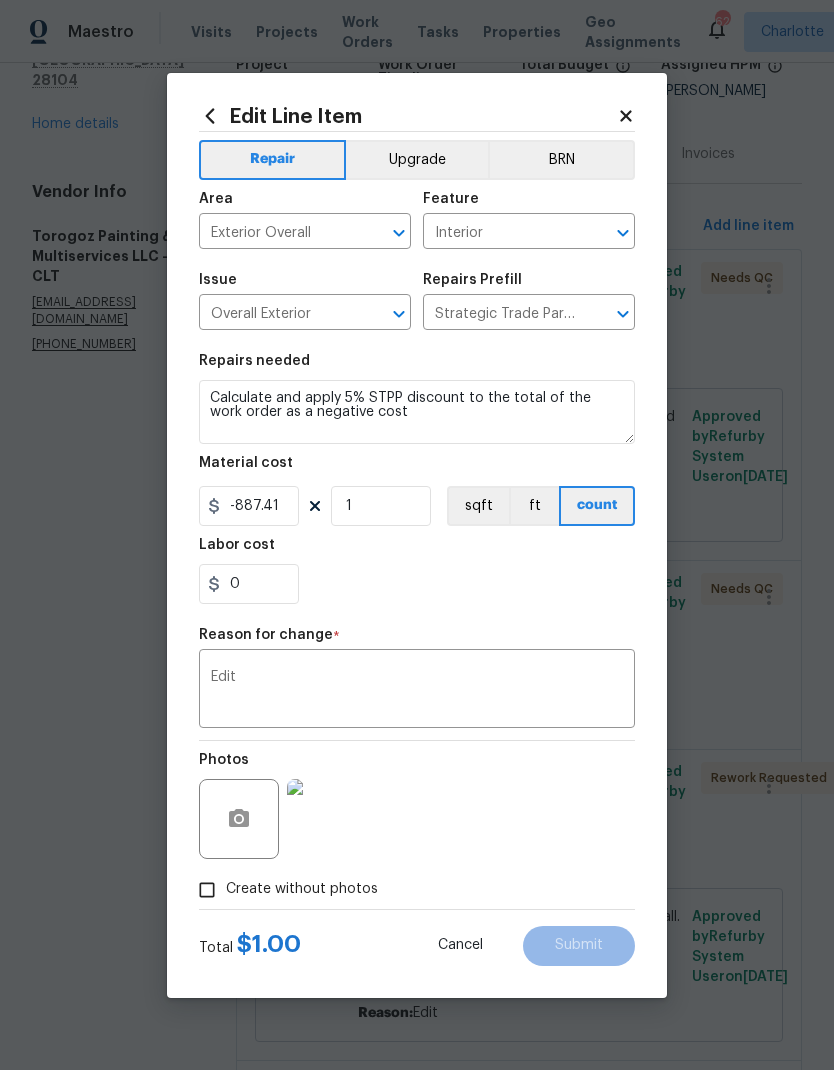 type on "1" 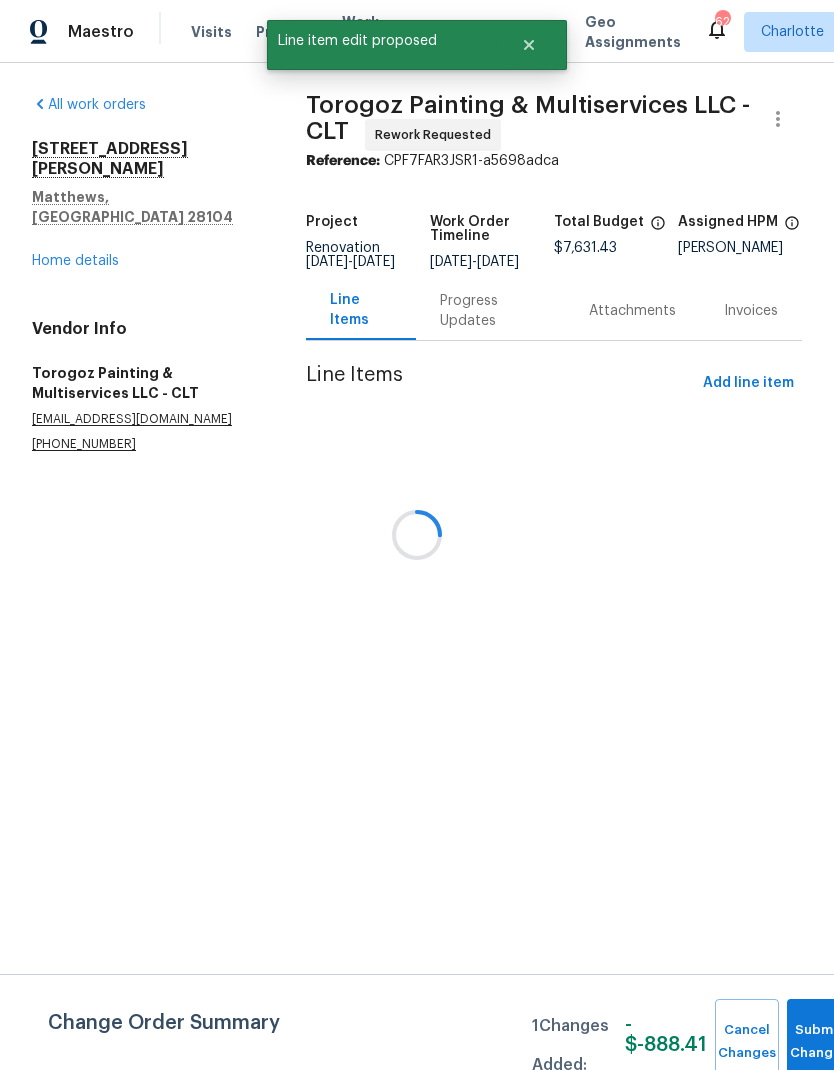 scroll, scrollTop: 0, scrollLeft: 0, axis: both 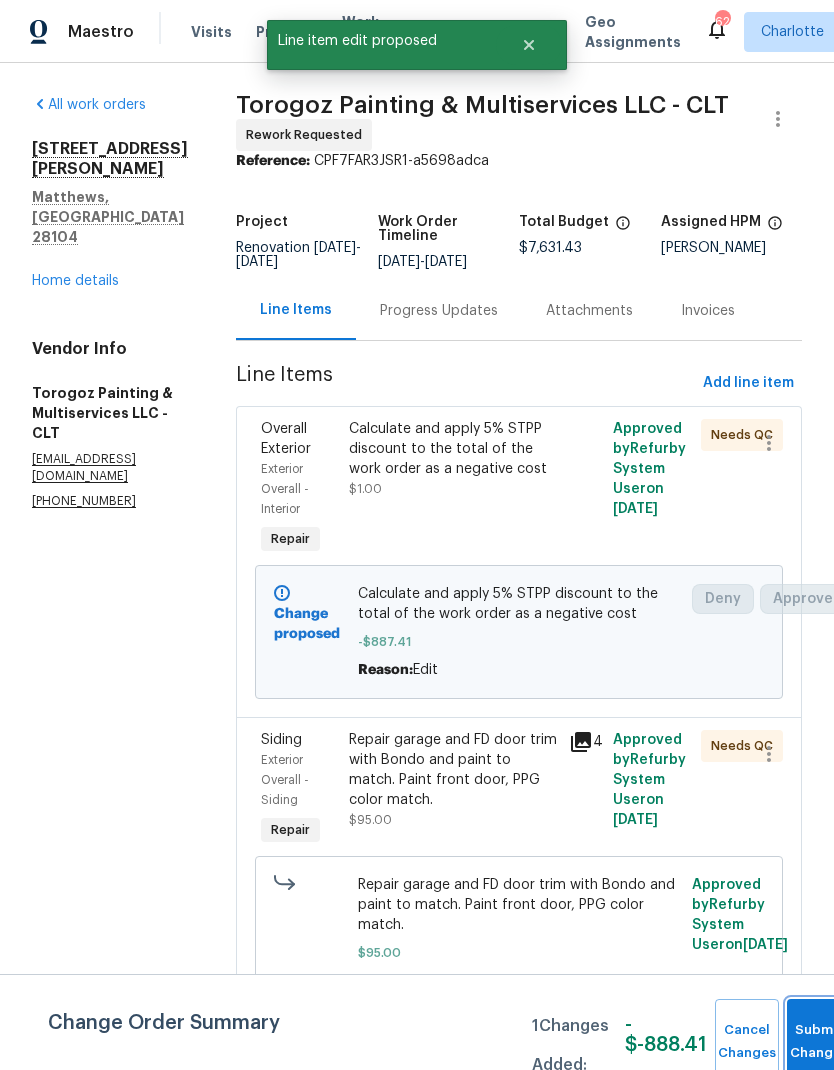click on "Submit Changes" at bounding box center [819, 1042] 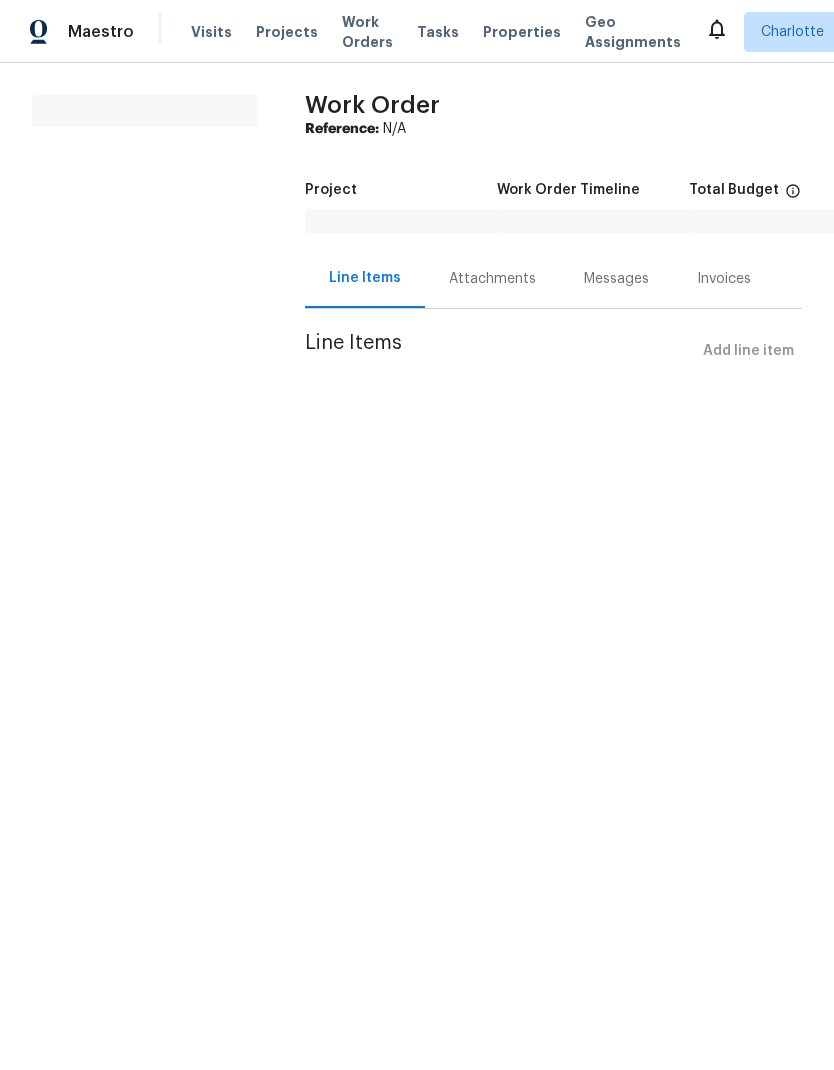 scroll, scrollTop: 0, scrollLeft: 0, axis: both 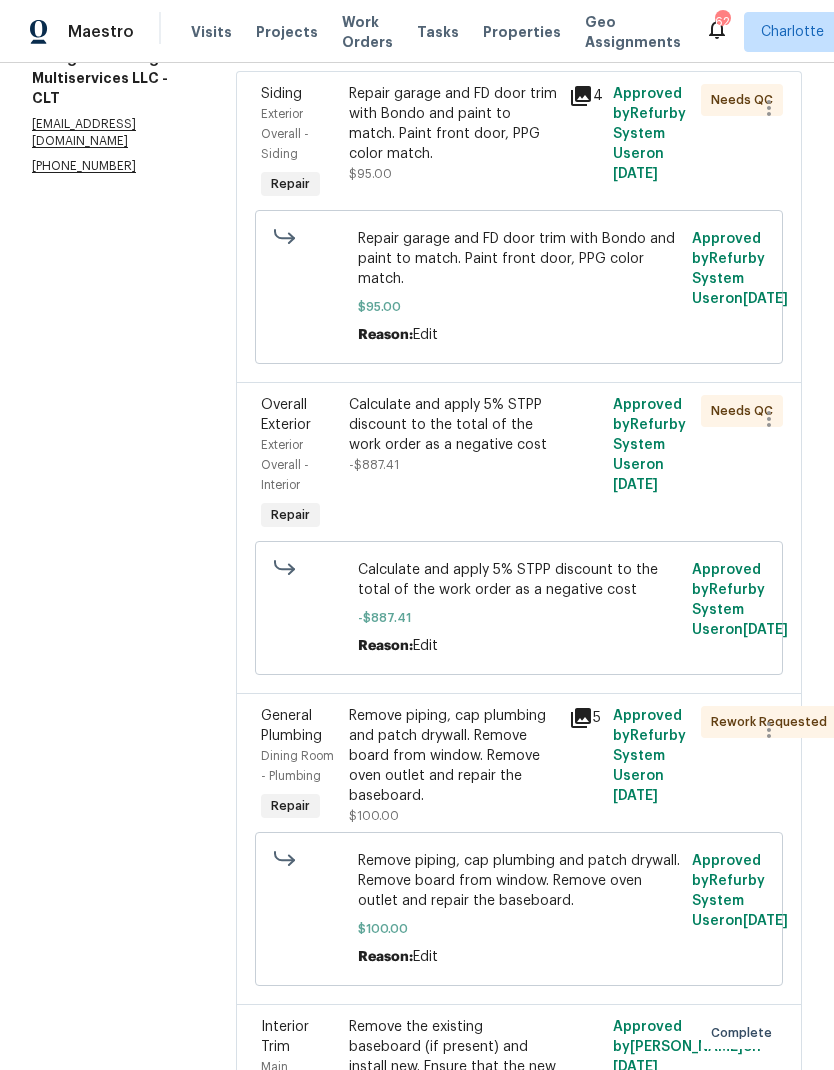 click on "Calculate and apply 5% STPP discount to the total of the work order as a negative cost" at bounding box center (453, 425) 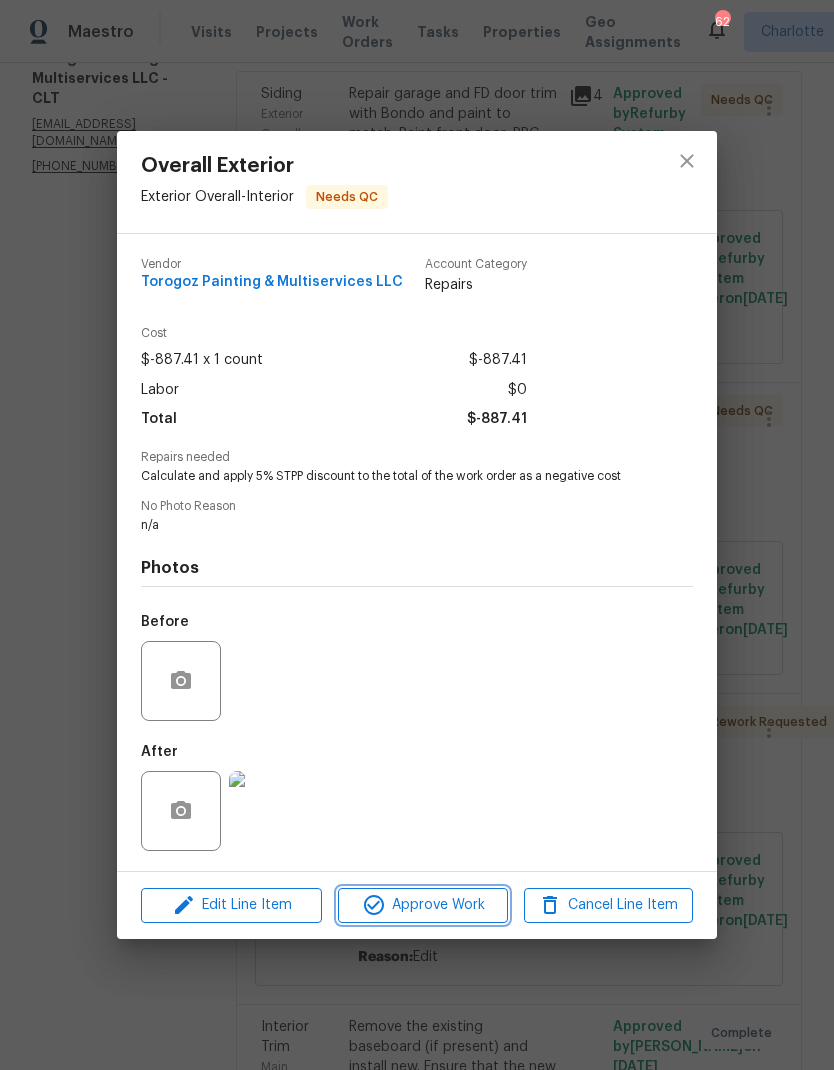 click on "Approve Work" at bounding box center (422, 905) 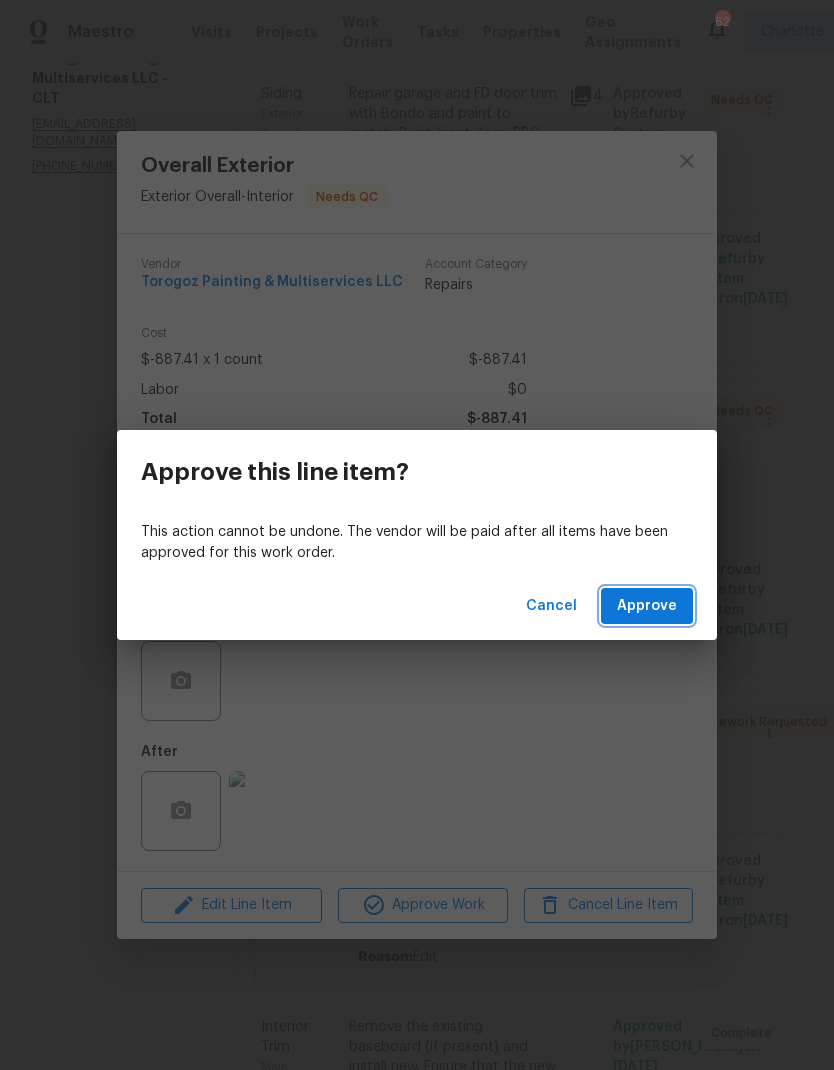 click on "Approve" at bounding box center [647, 606] 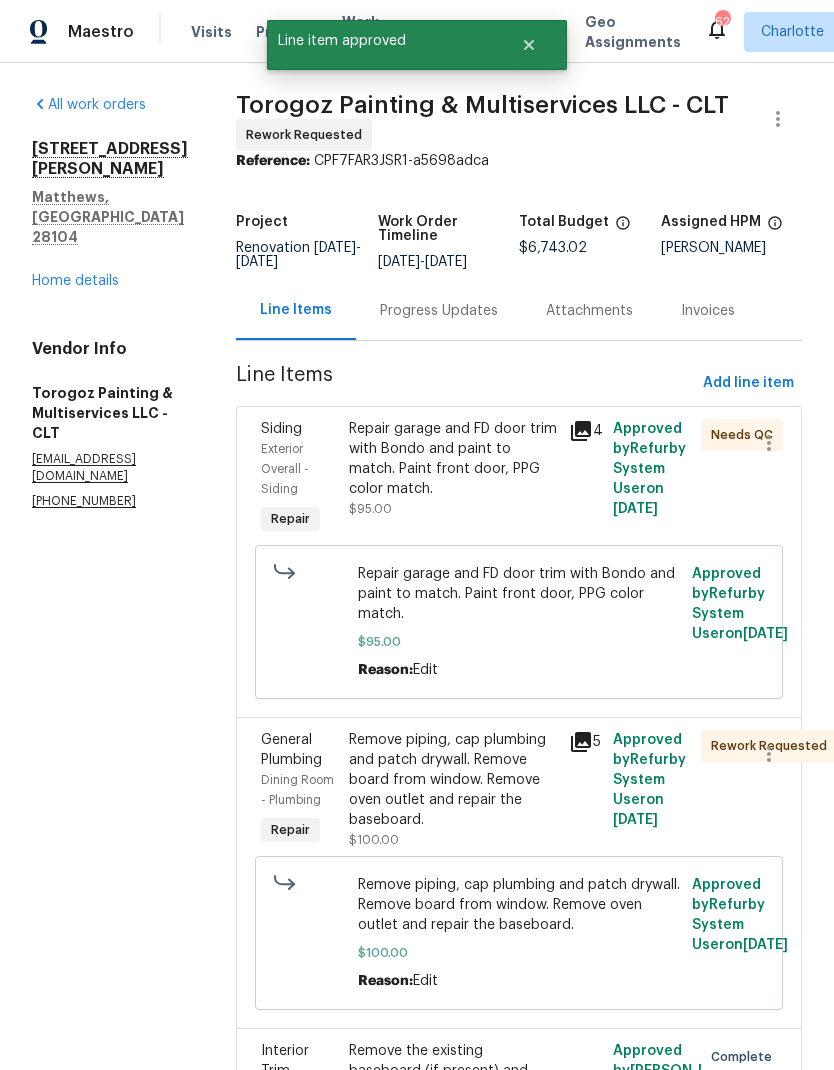 scroll, scrollTop: 0, scrollLeft: 0, axis: both 